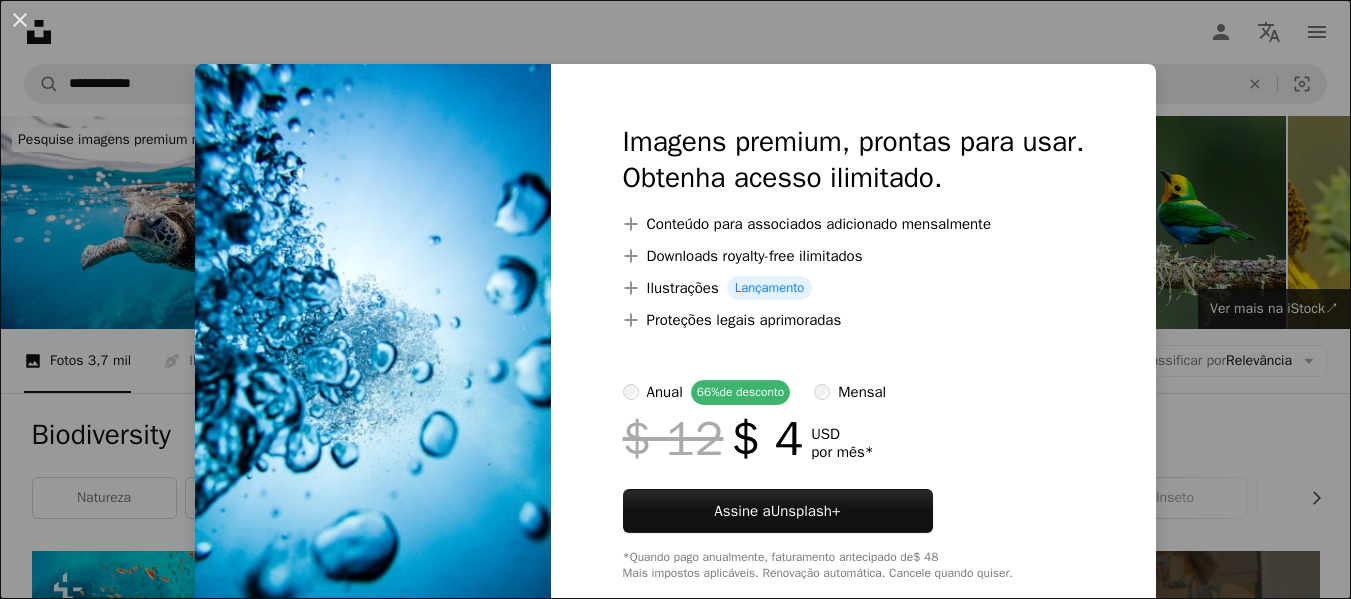 scroll, scrollTop: 4846, scrollLeft: 0, axis: vertical 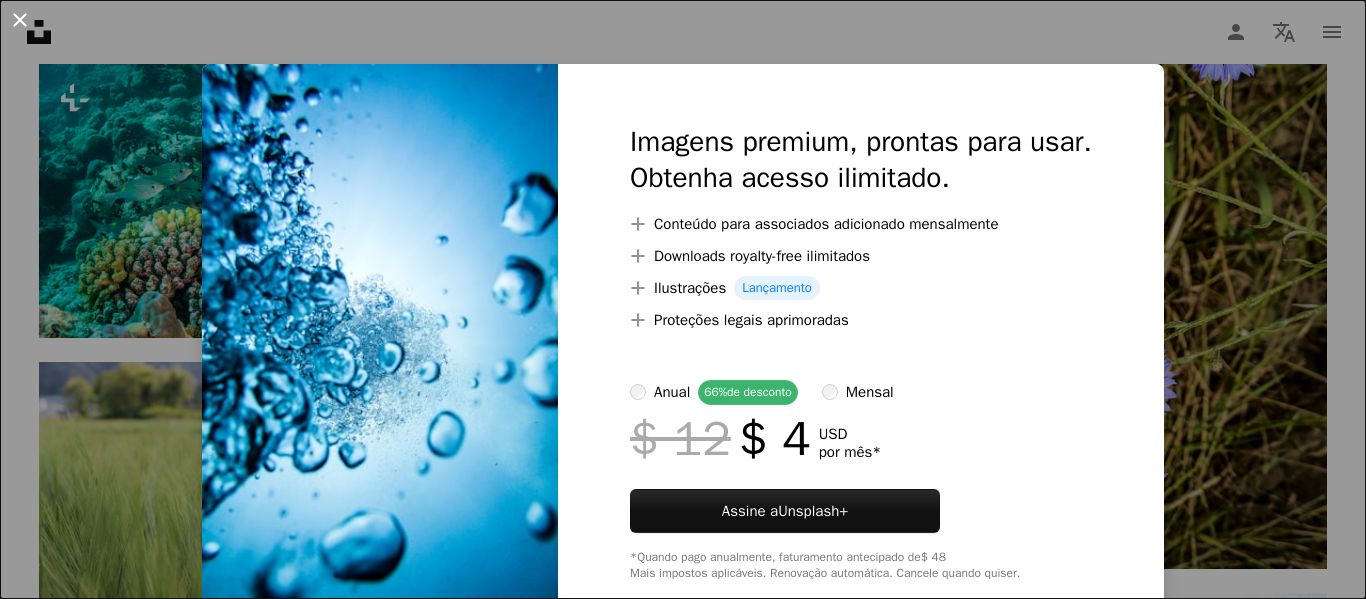 click on "An X shape" at bounding box center (20, 20) 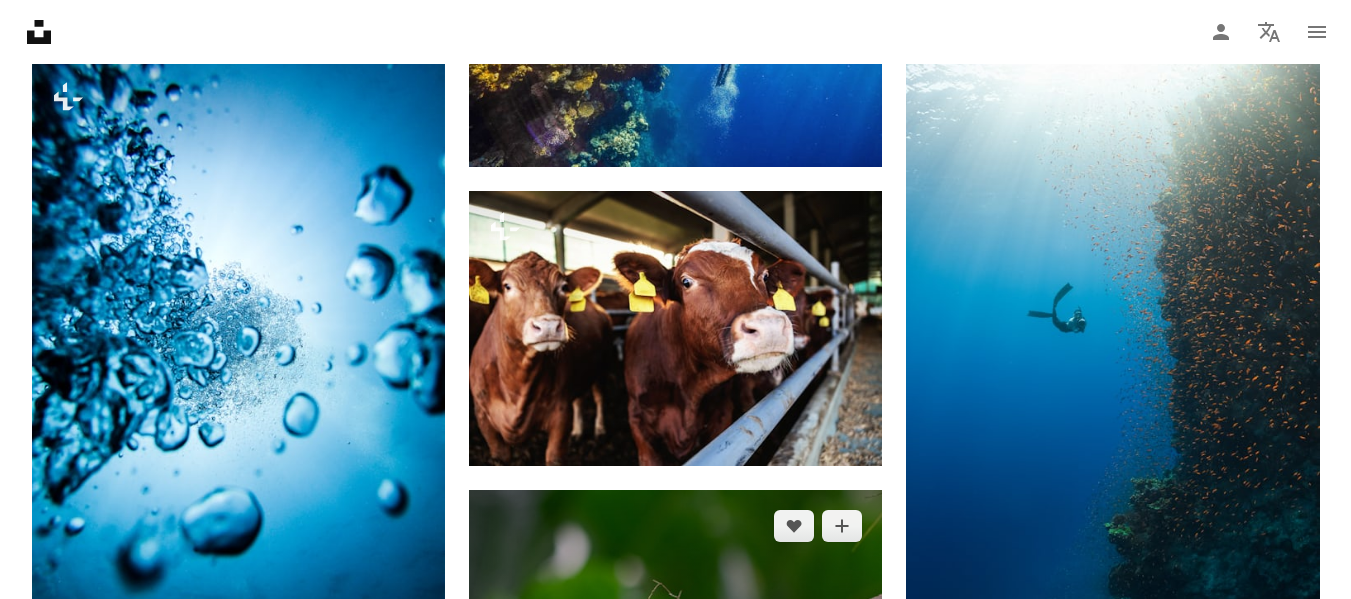 scroll, scrollTop: 5546, scrollLeft: 0, axis: vertical 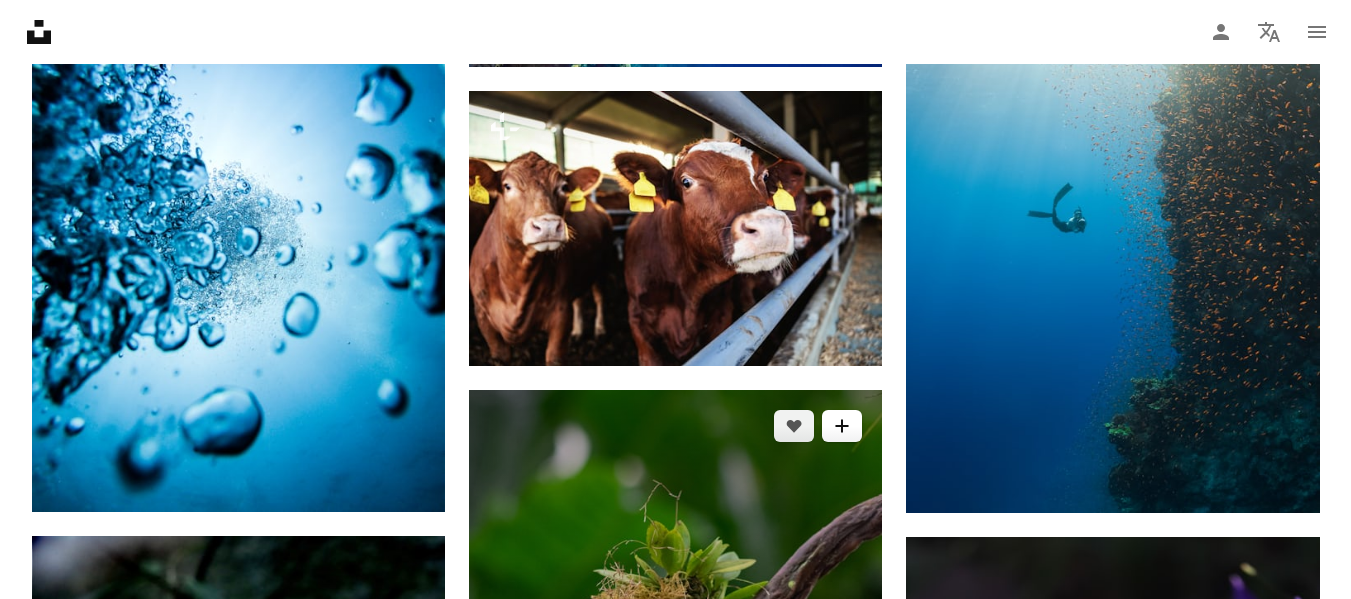 click 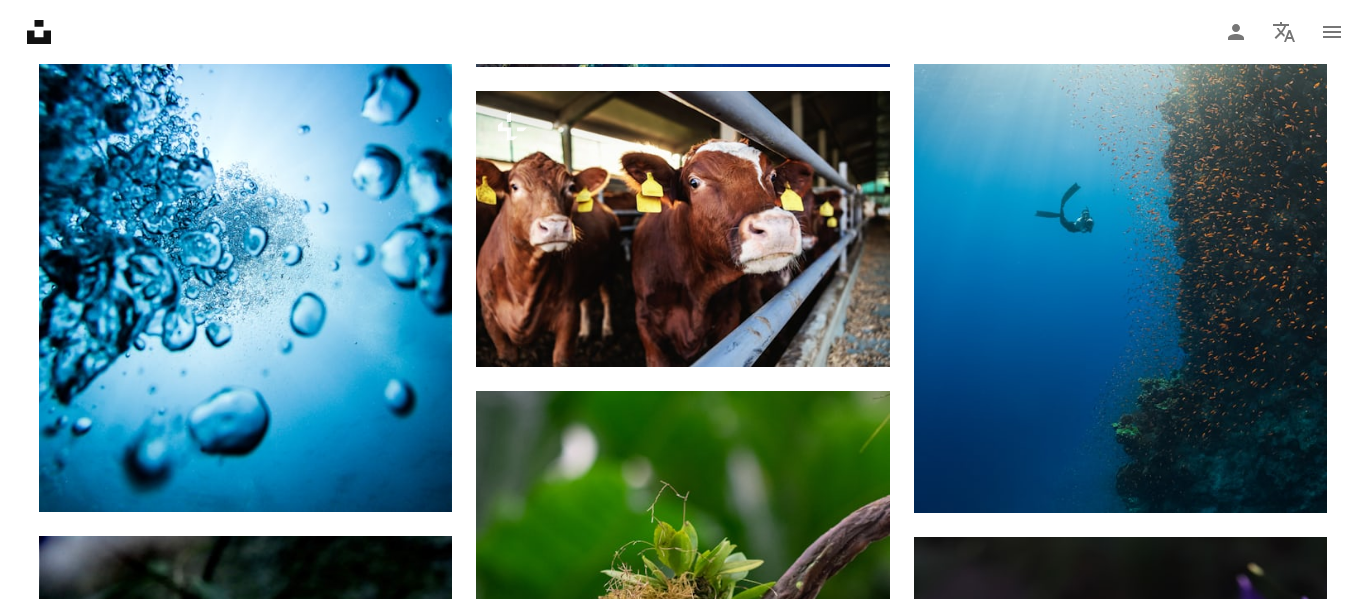 click on "An X shape" at bounding box center [20, 20] 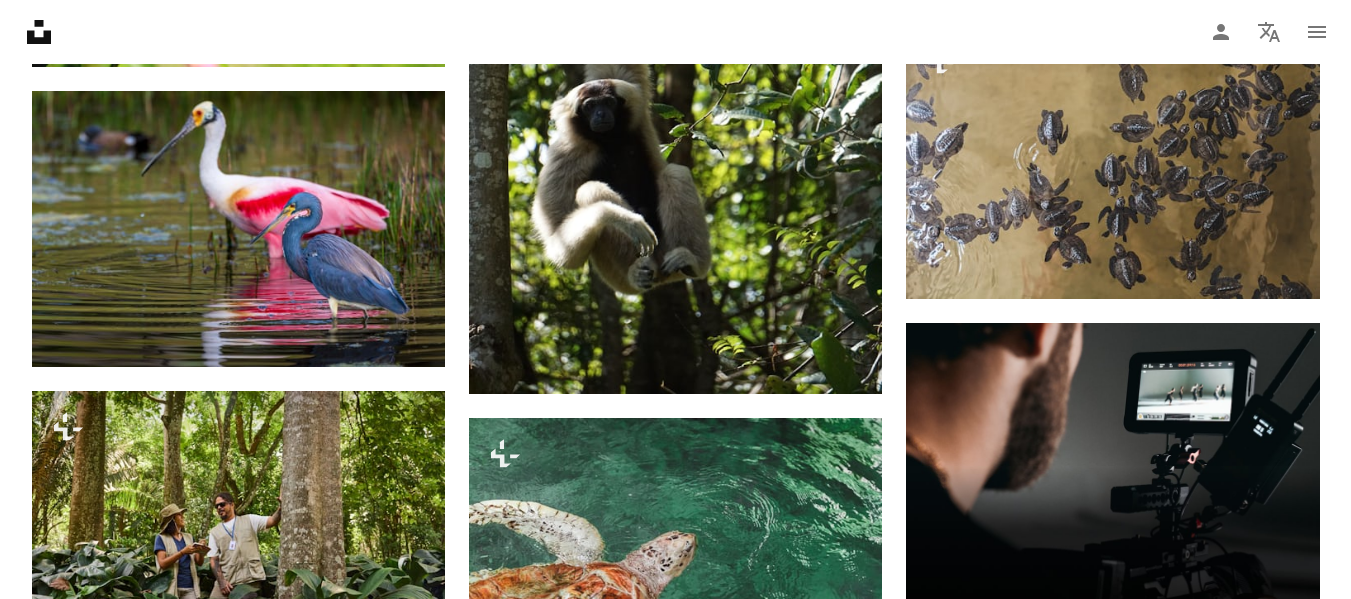 scroll, scrollTop: 8346, scrollLeft: 0, axis: vertical 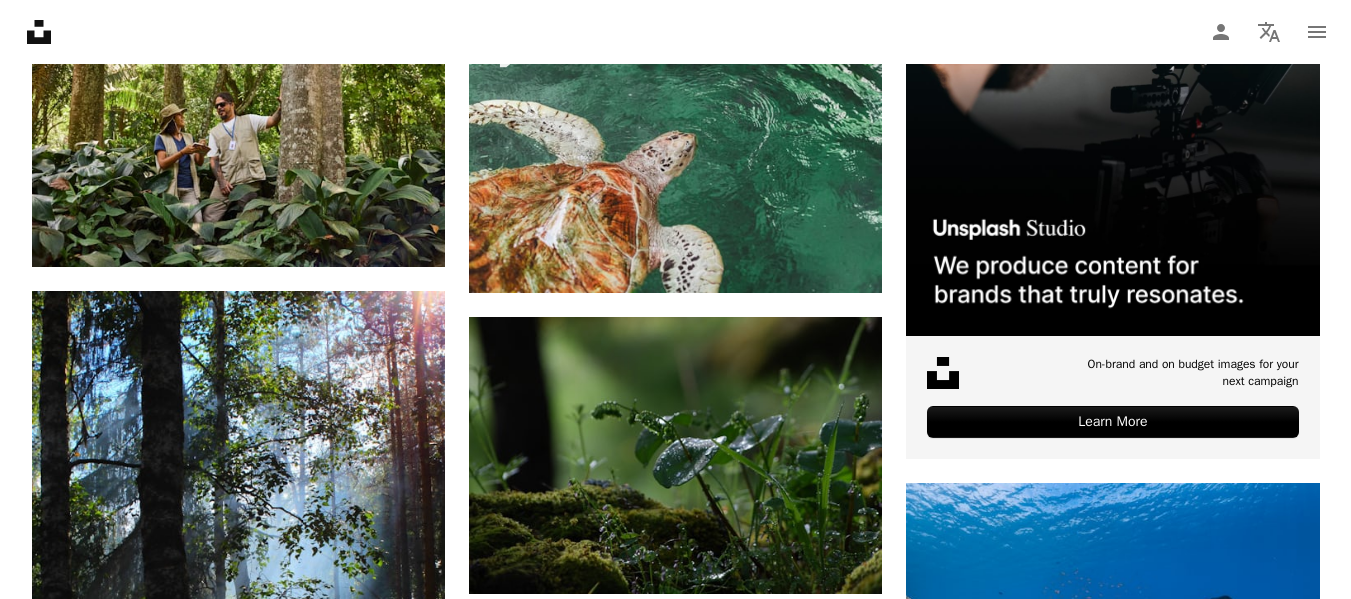 click 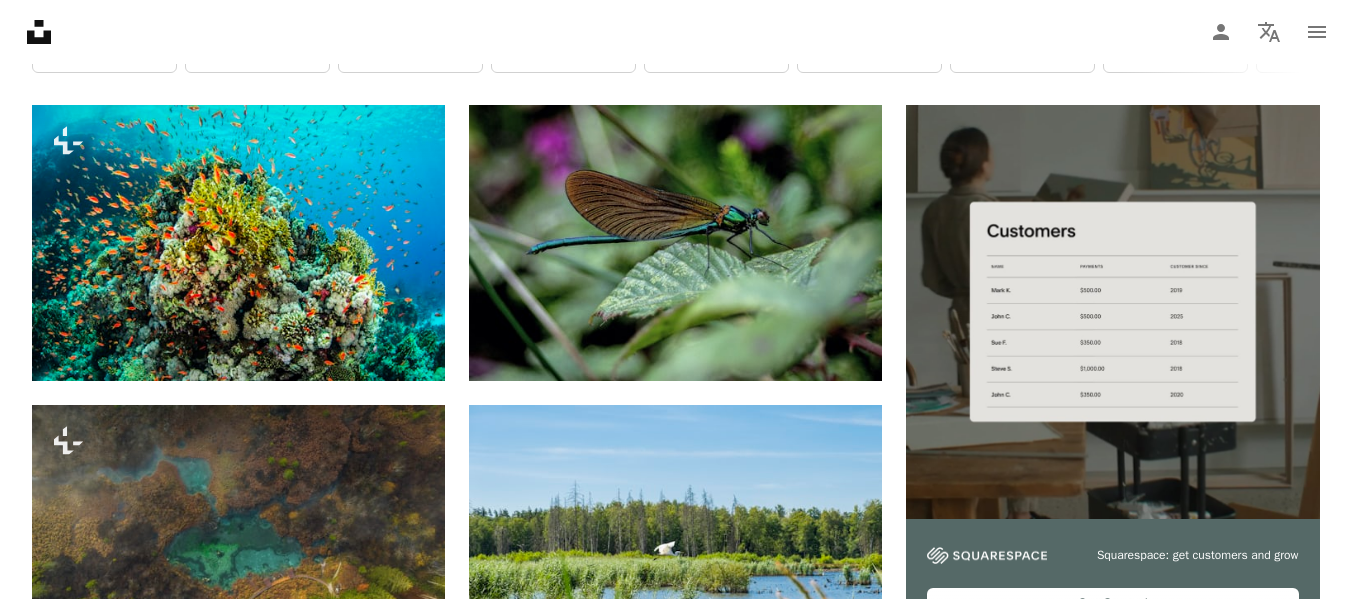 scroll, scrollTop: 0, scrollLeft: 0, axis: both 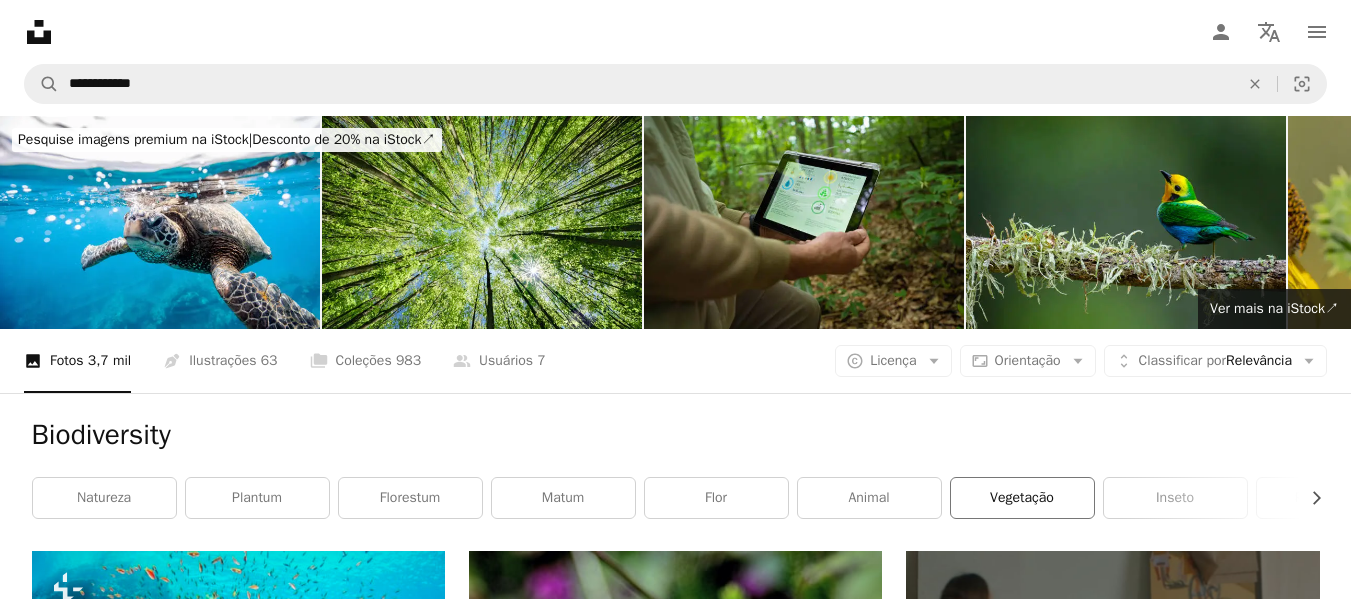 click on "vegetação" at bounding box center (1022, 498) 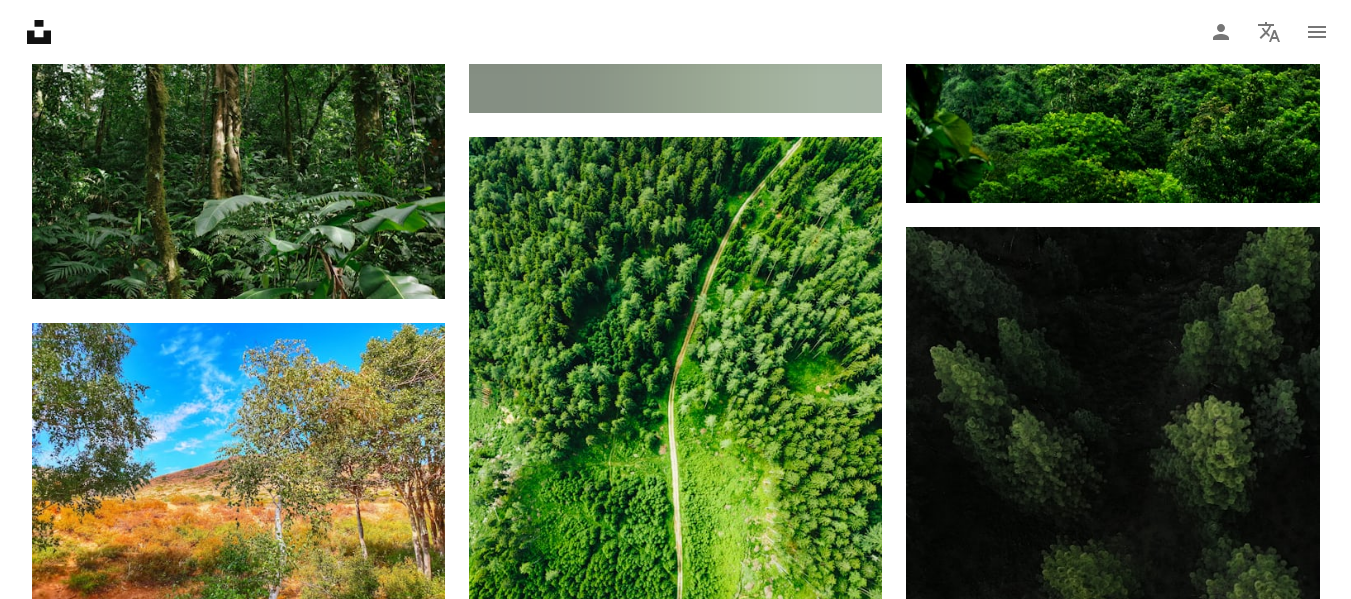 scroll, scrollTop: 3000, scrollLeft: 0, axis: vertical 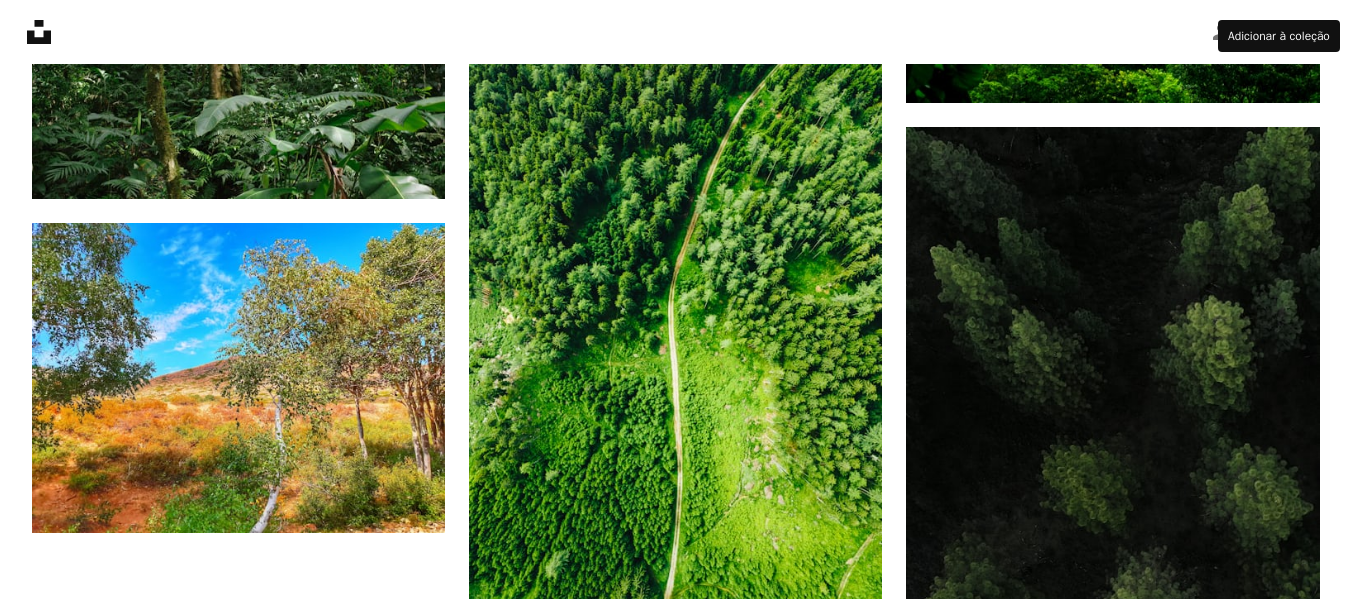 click on "A plus sign" 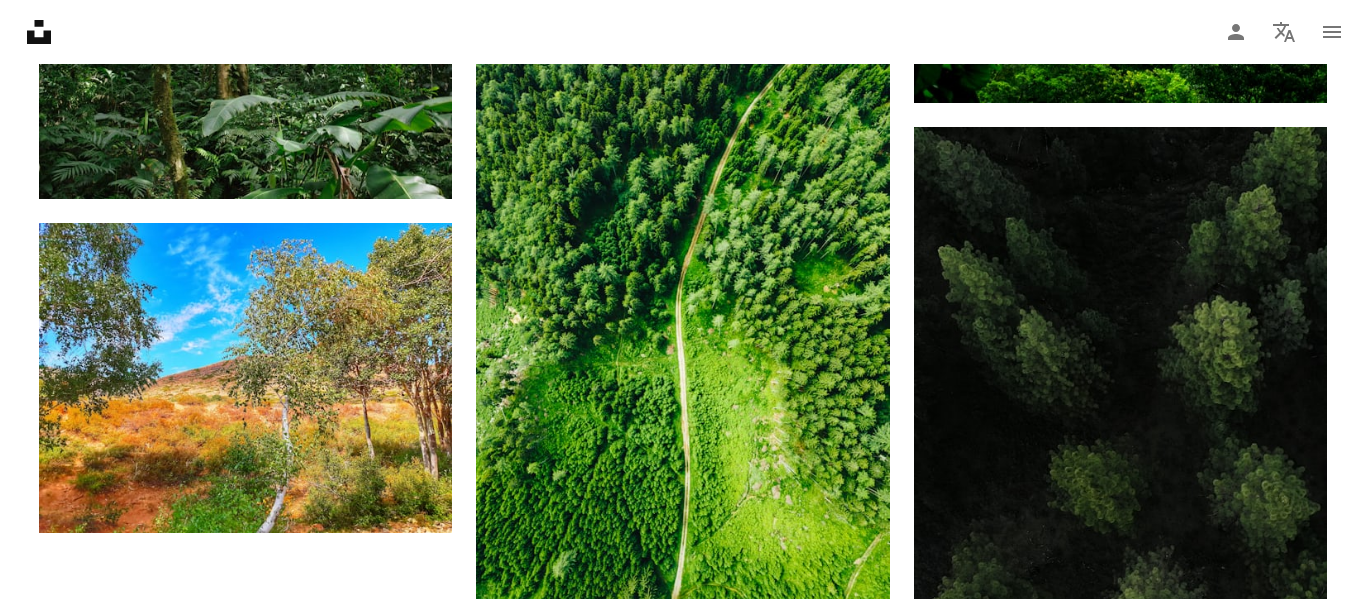 click on "An X shape" at bounding box center (20, 20) 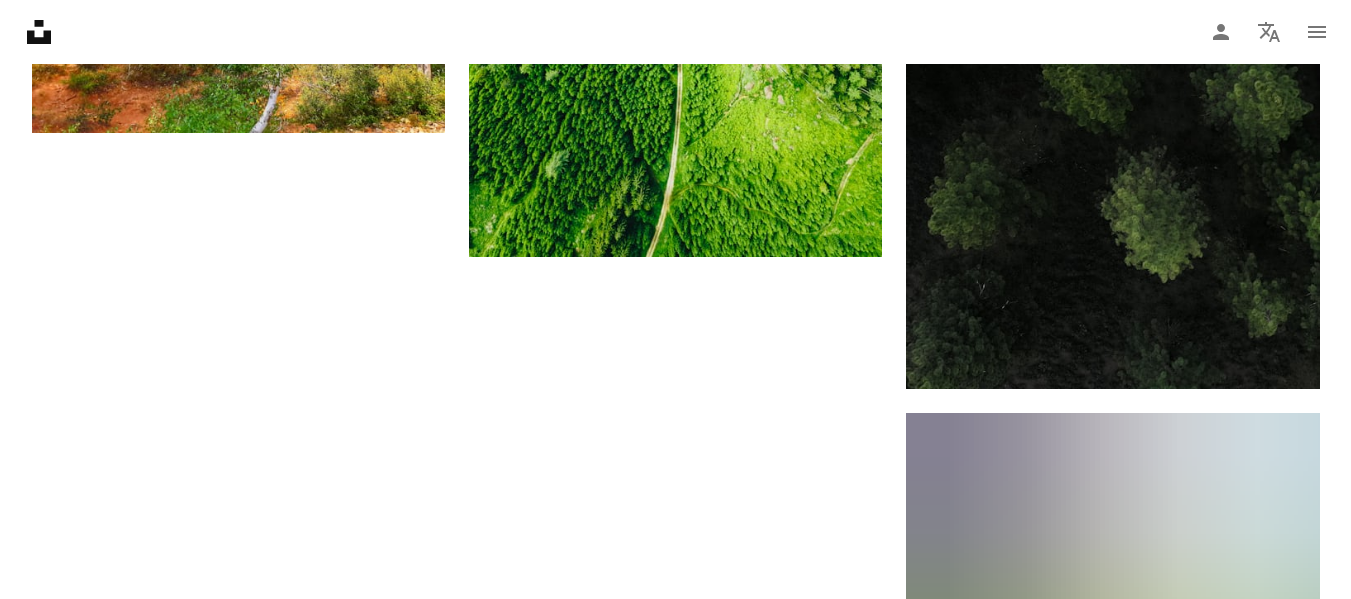 scroll, scrollTop: 3508, scrollLeft: 0, axis: vertical 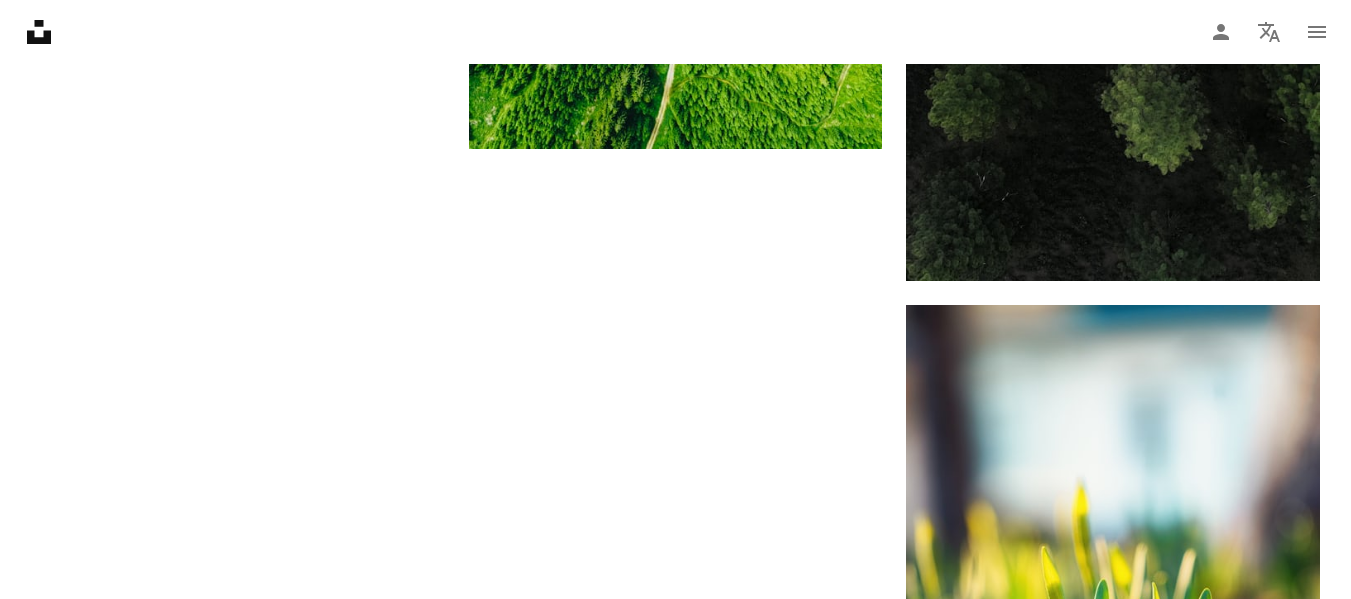 click on "Carregar mais" at bounding box center [676, 1005] 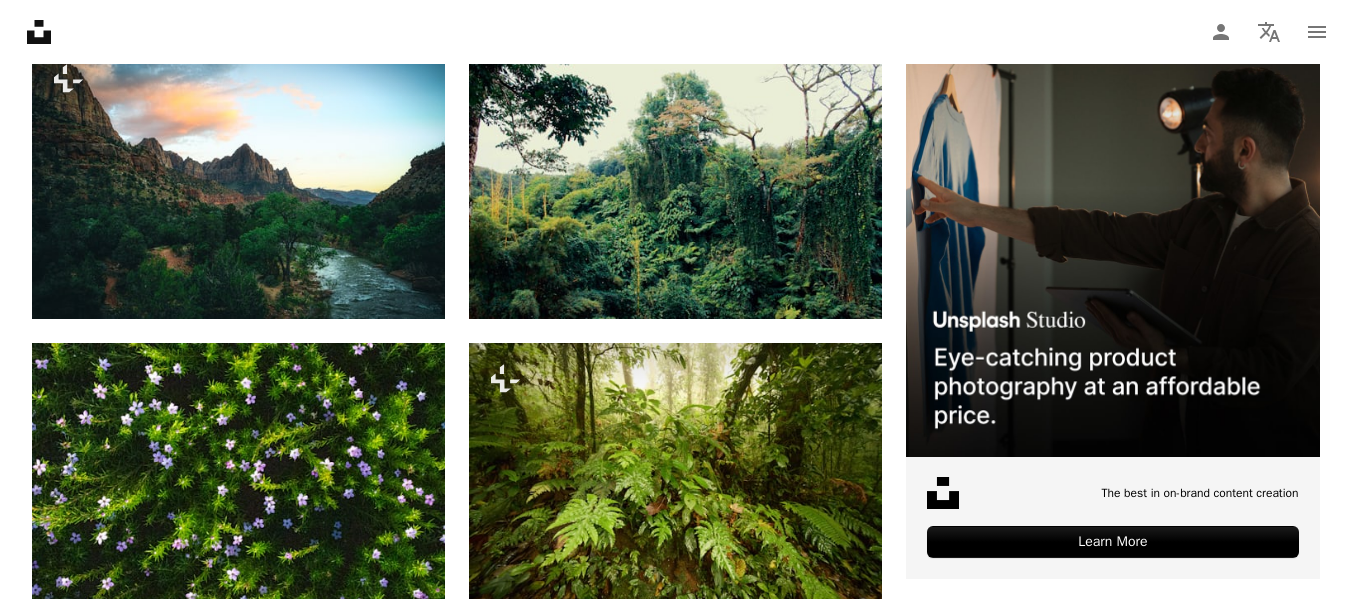 scroll, scrollTop: 0, scrollLeft: 0, axis: both 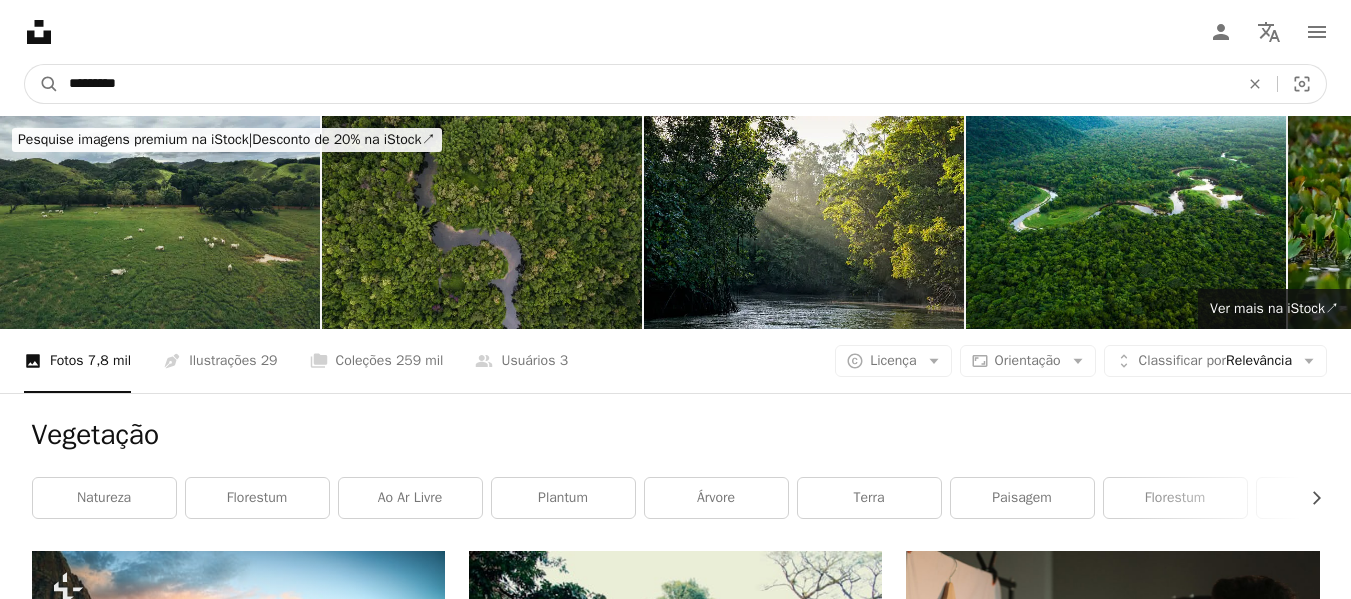 click on "*********" at bounding box center (646, 84) 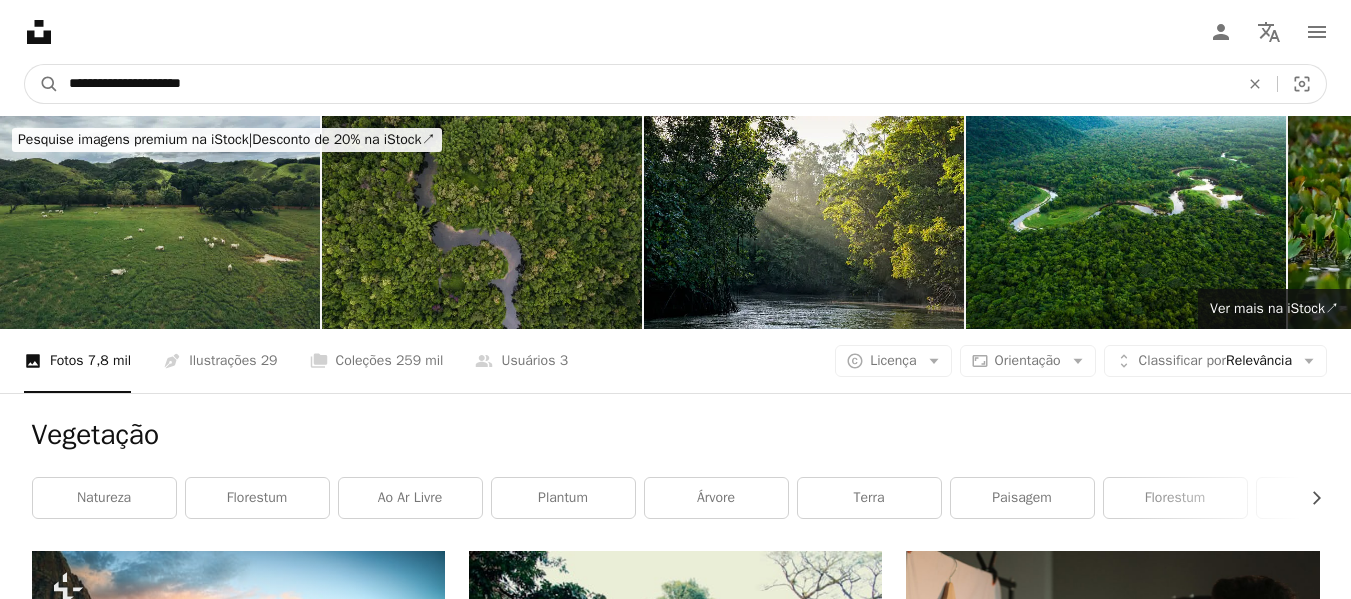 type on "**********" 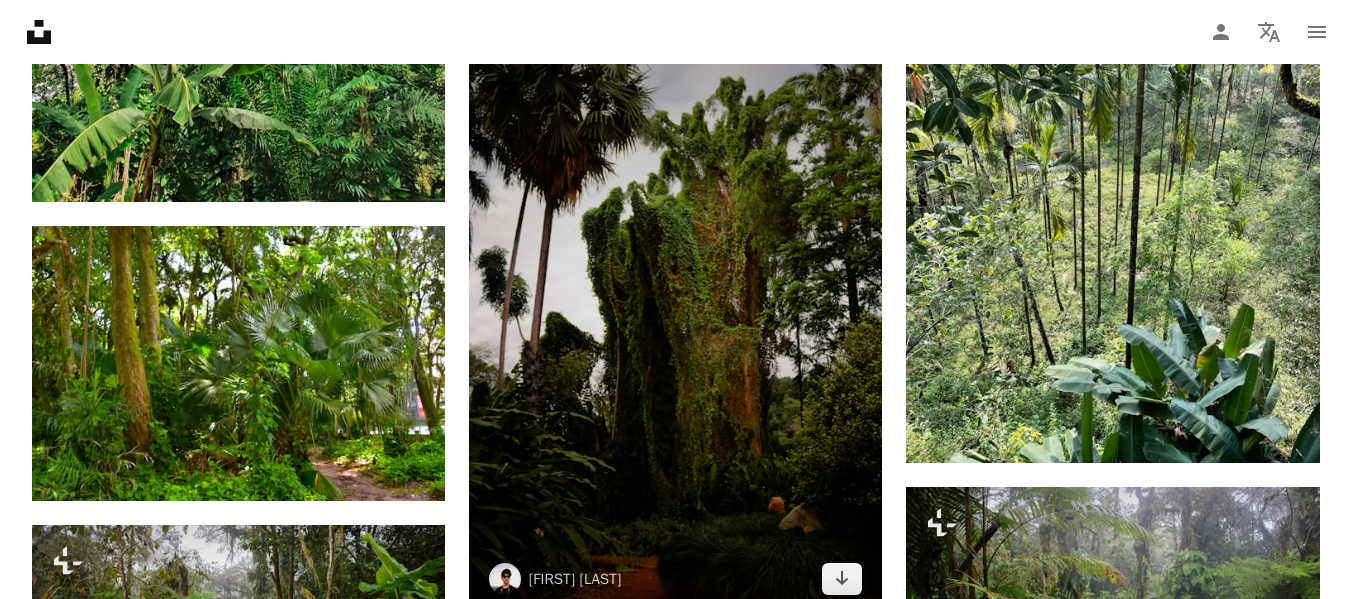 scroll, scrollTop: 1400, scrollLeft: 0, axis: vertical 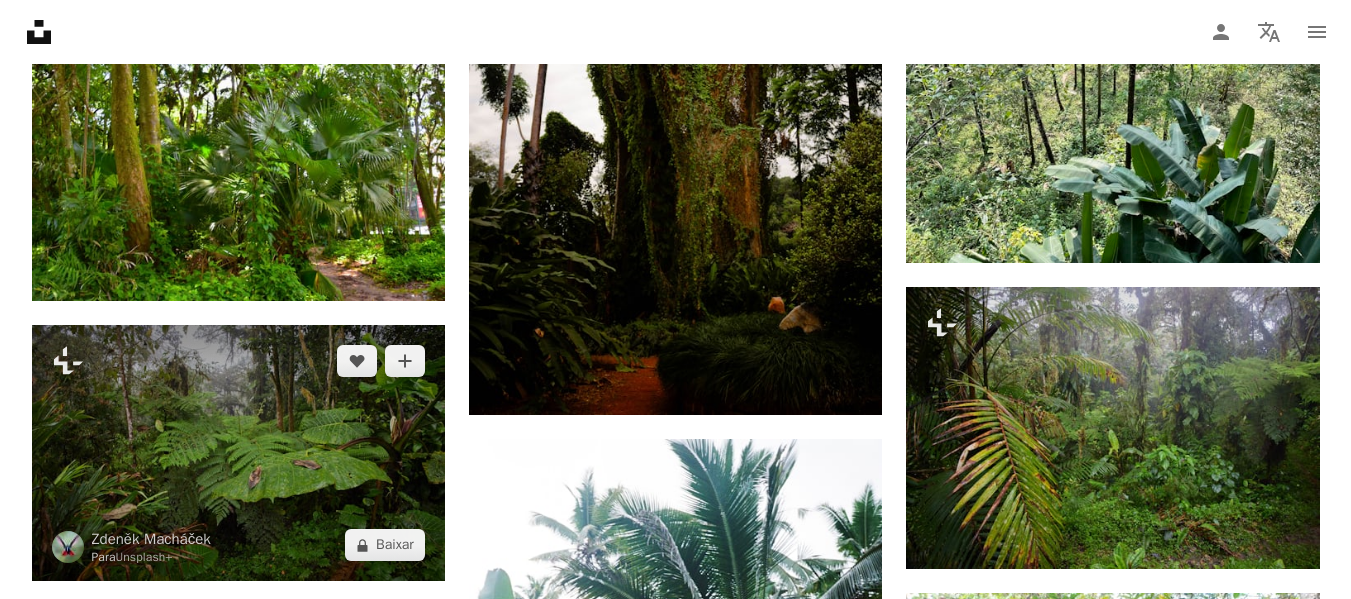 click at bounding box center (238, 453) 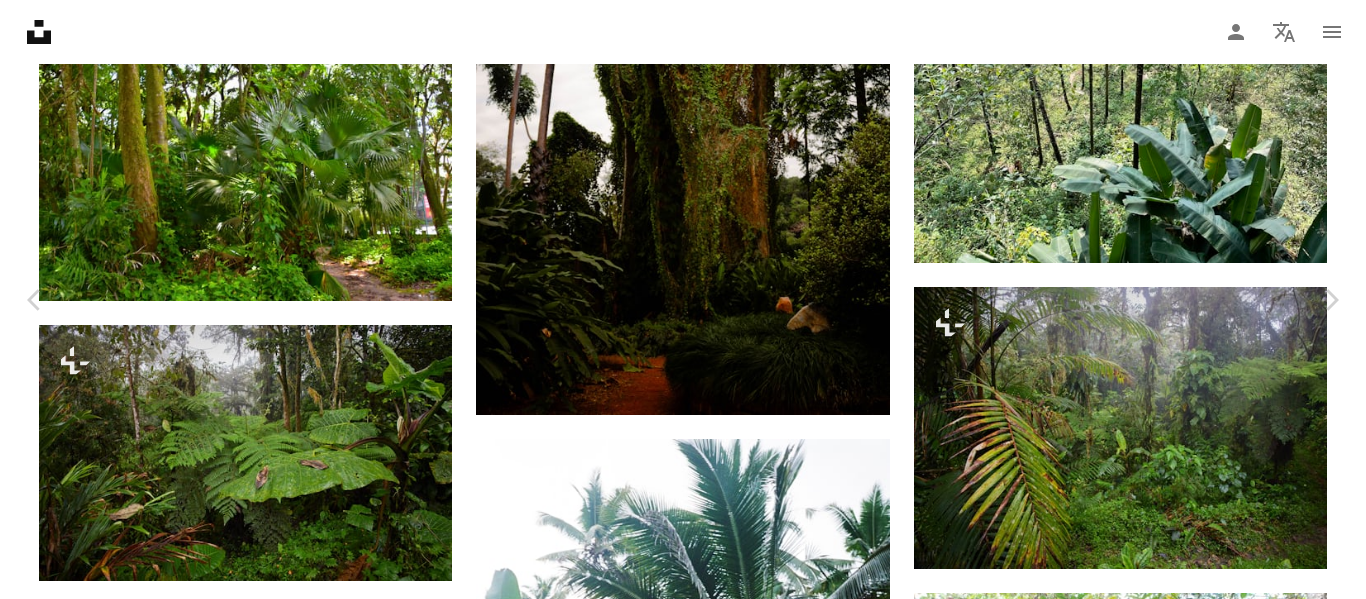 click on "A lock Baixar" at bounding box center [1216, 4057] 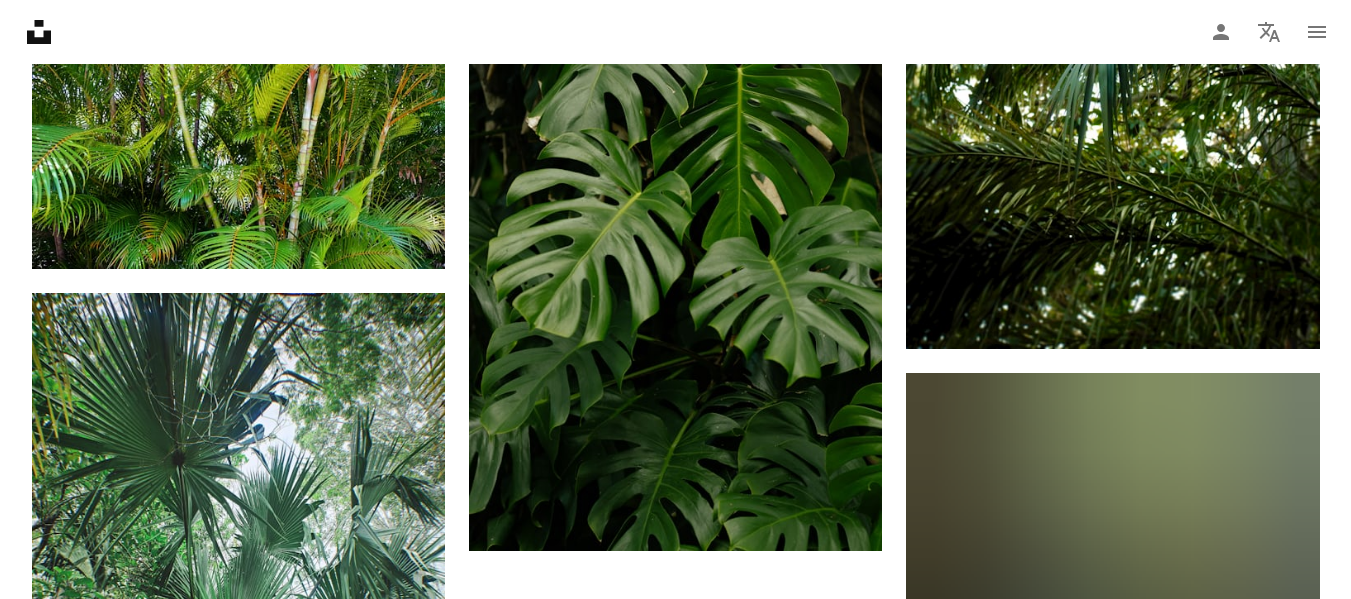 scroll, scrollTop: 3651, scrollLeft: 0, axis: vertical 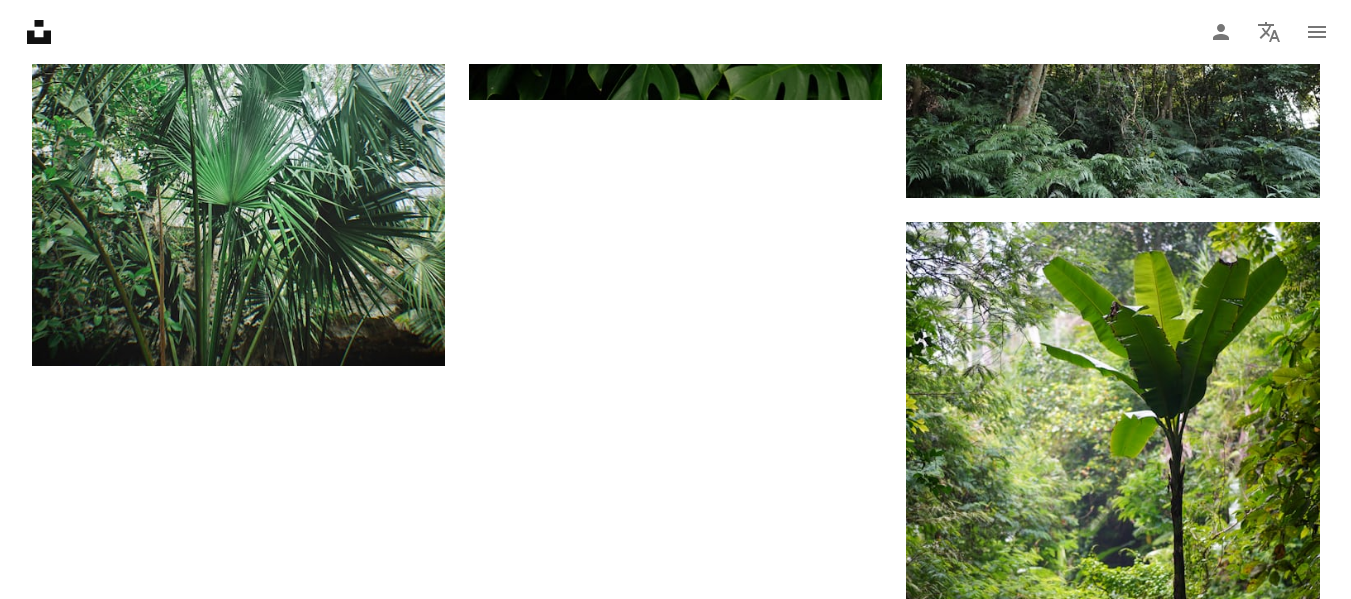 click on "Carregar mais" at bounding box center (676, 922) 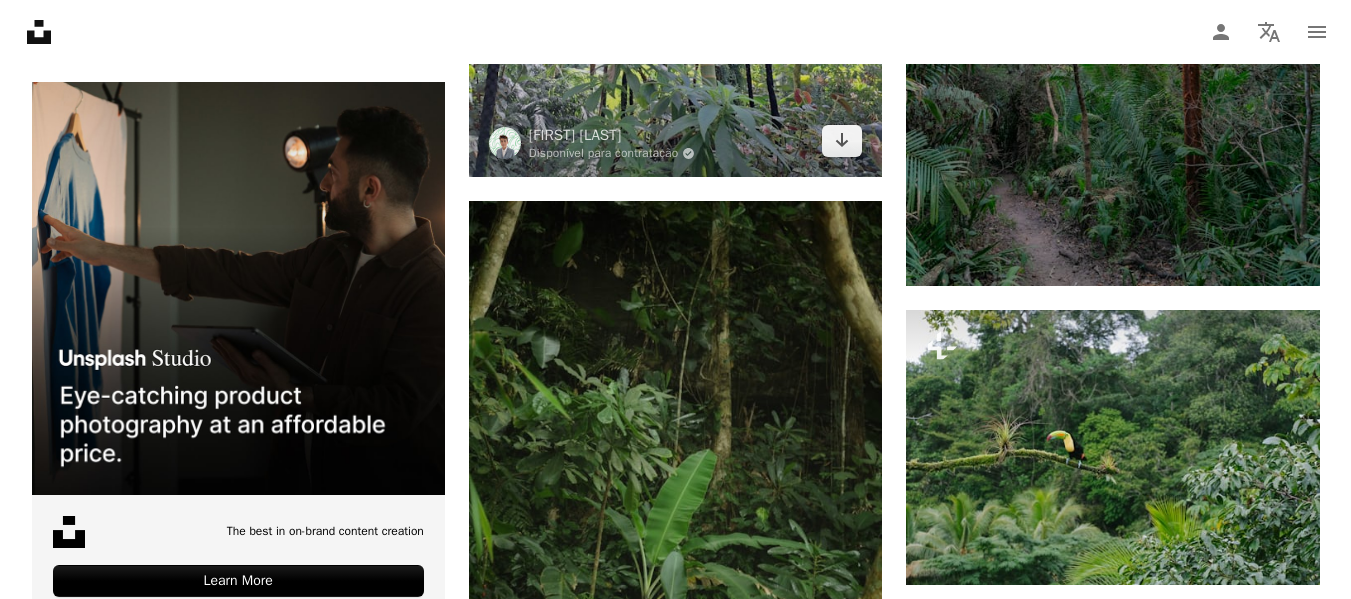 scroll, scrollTop: 4951, scrollLeft: 0, axis: vertical 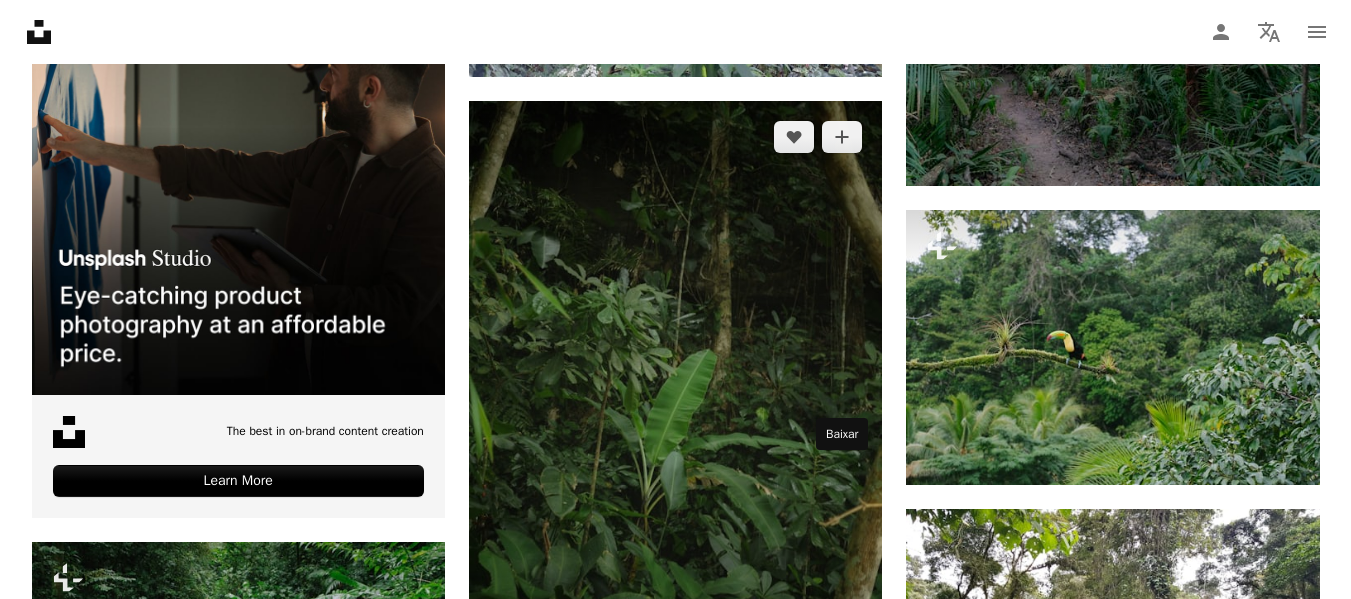click 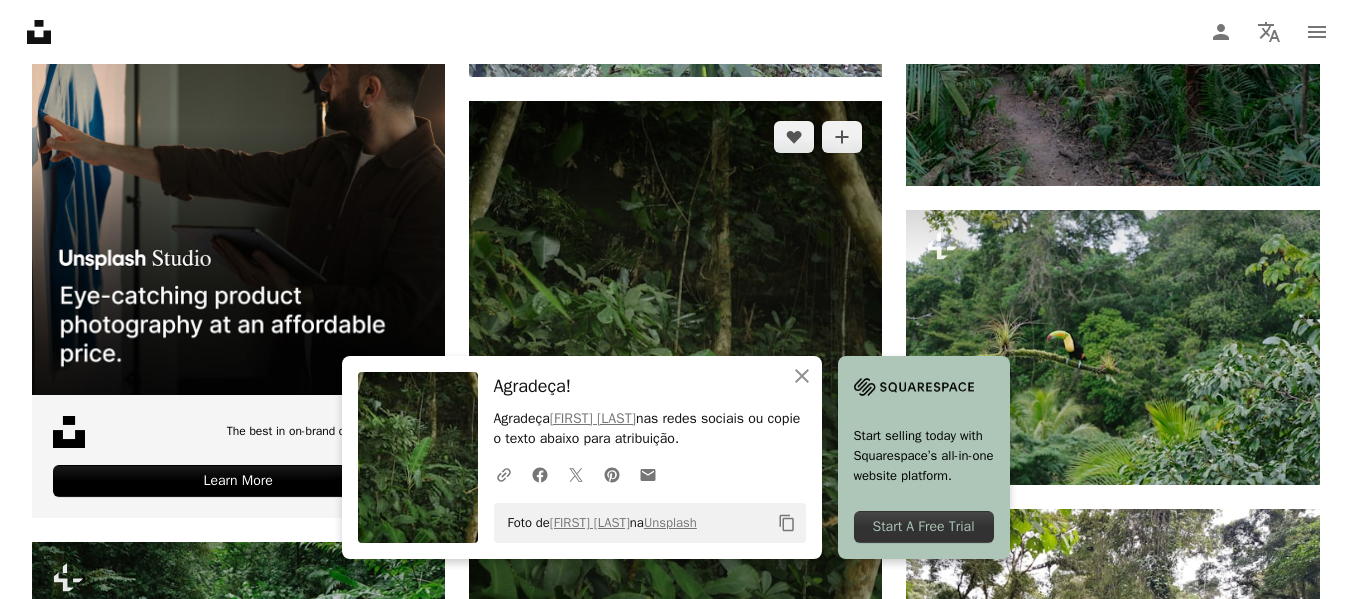 scroll, scrollTop: 4351, scrollLeft: 0, axis: vertical 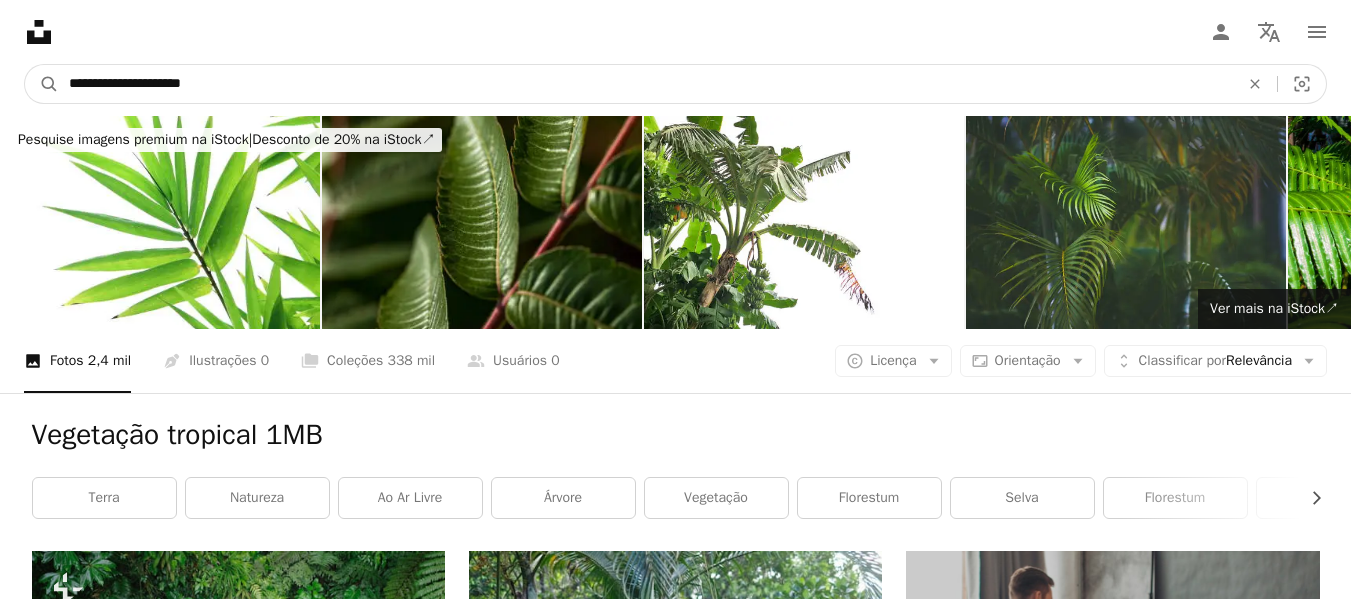 drag, startPoint x: 241, startPoint y: 78, endPoint x: -62, endPoint y: 72, distance: 303.0594 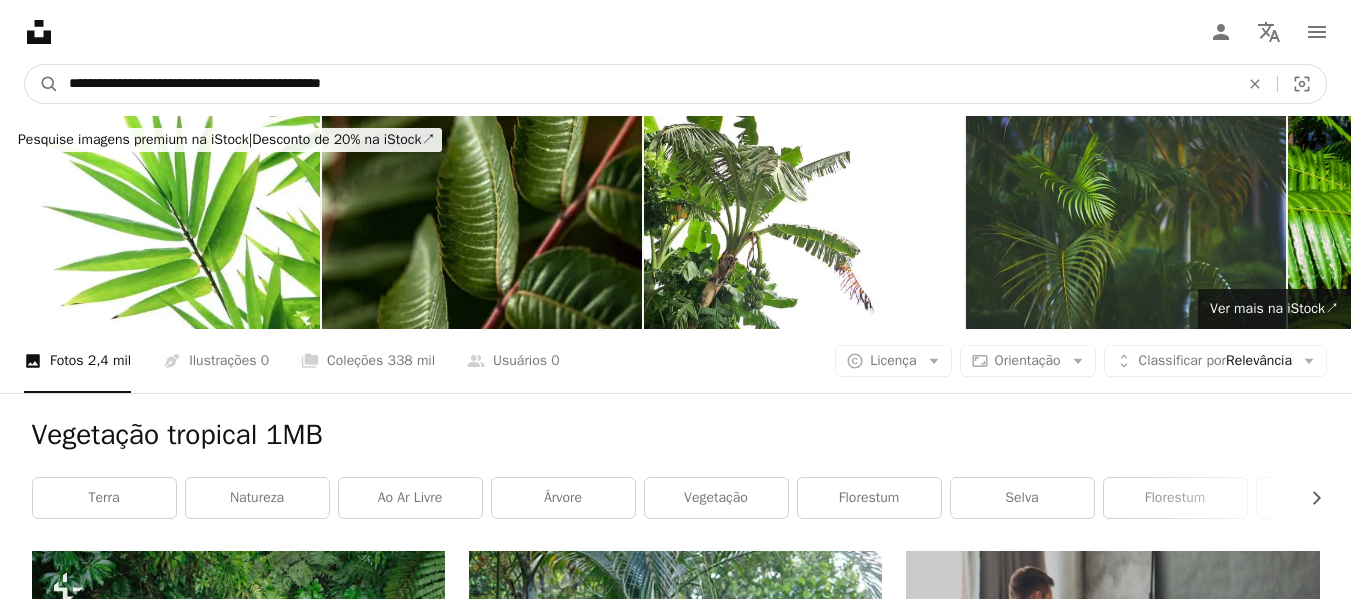 type on "**********" 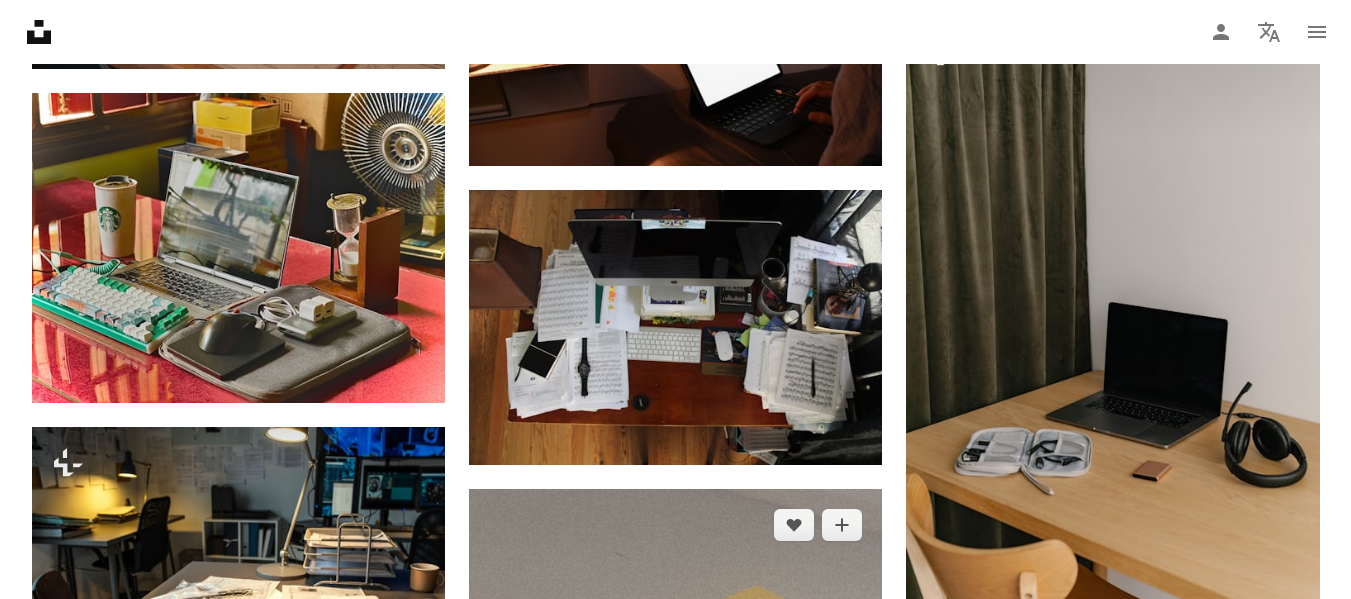 scroll, scrollTop: 2700, scrollLeft: 0, axis: vertical 